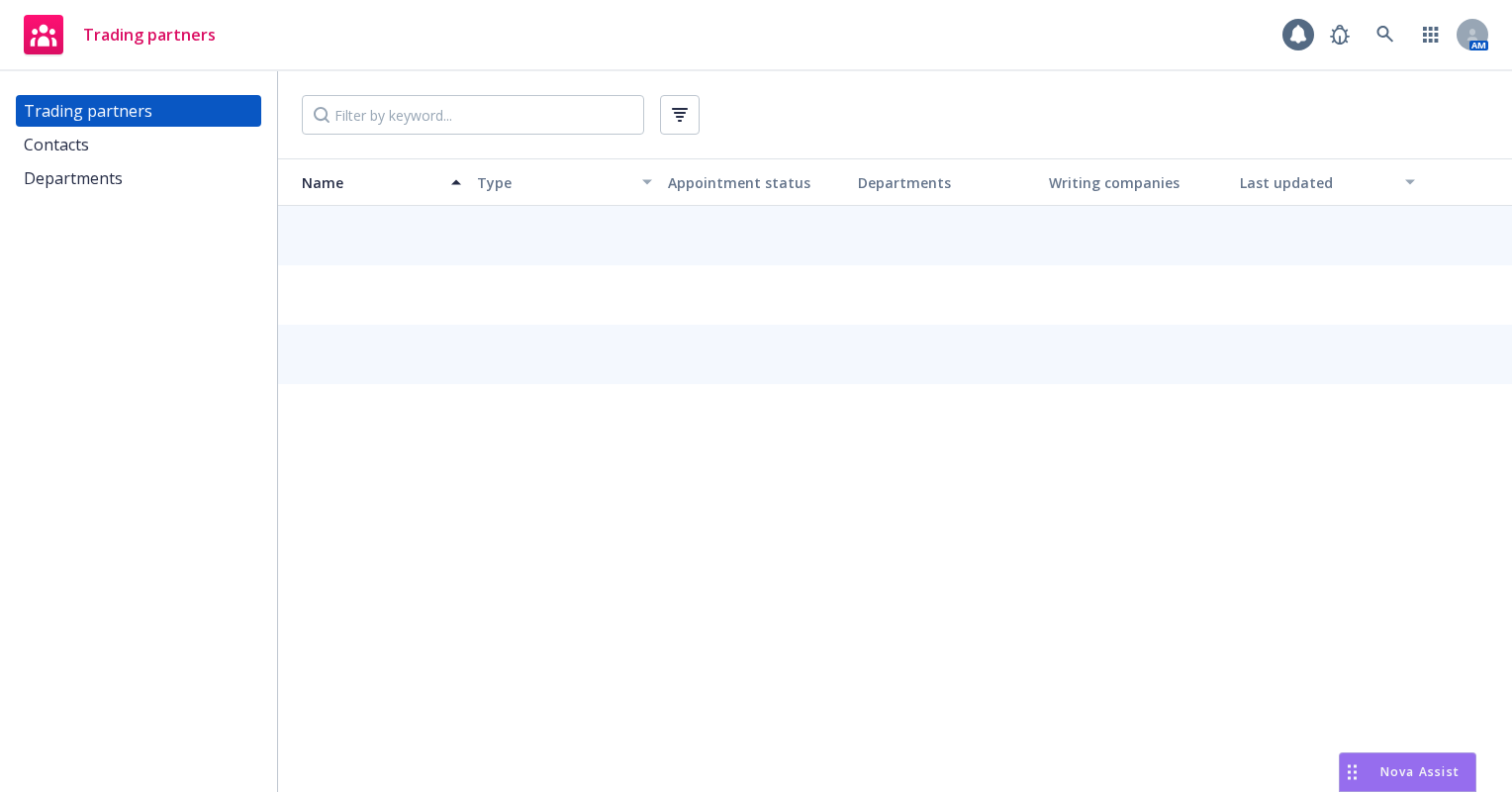 scroll, scrollTop: 0, scrollLeft: 0, axis: both 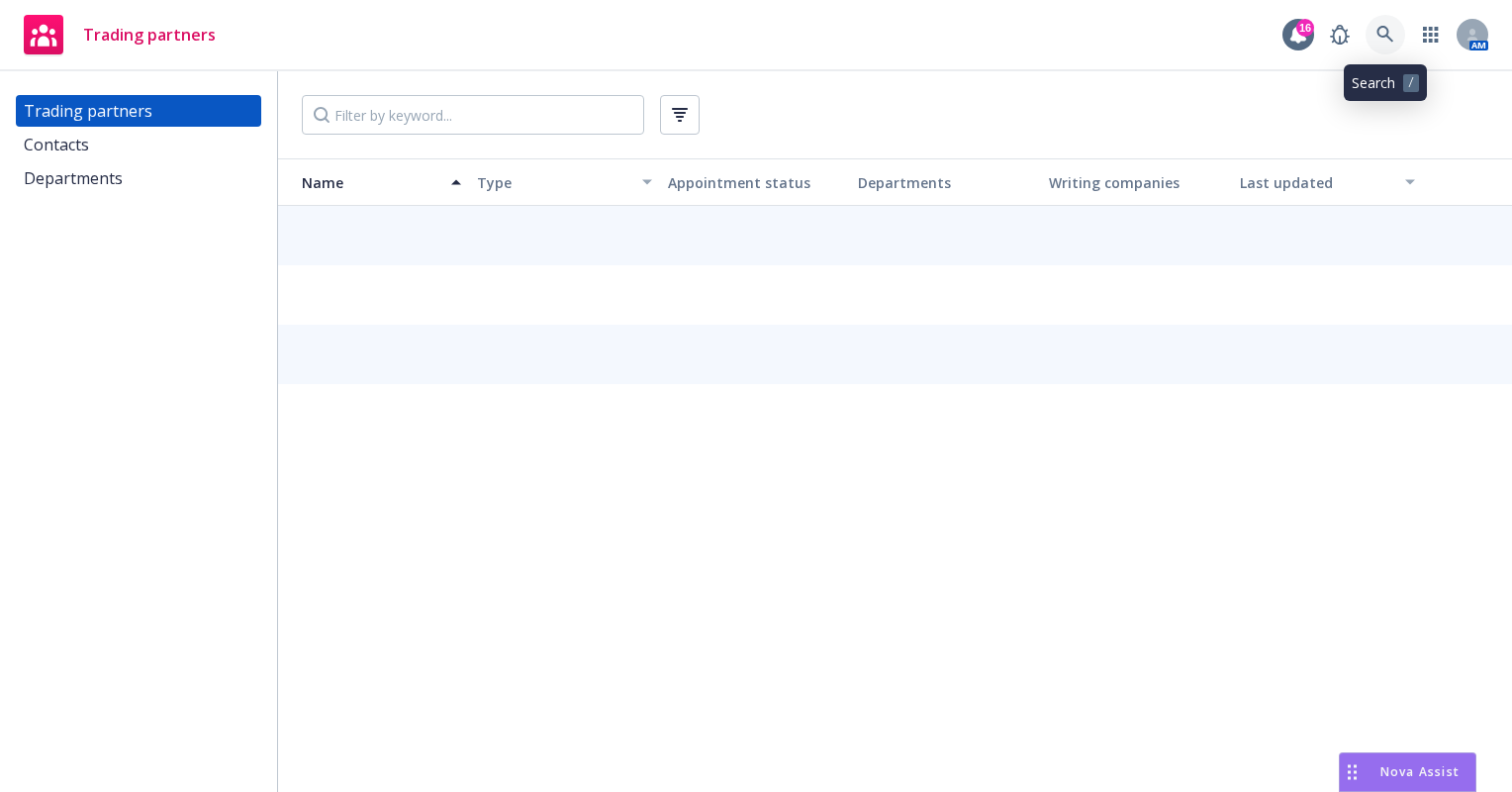click 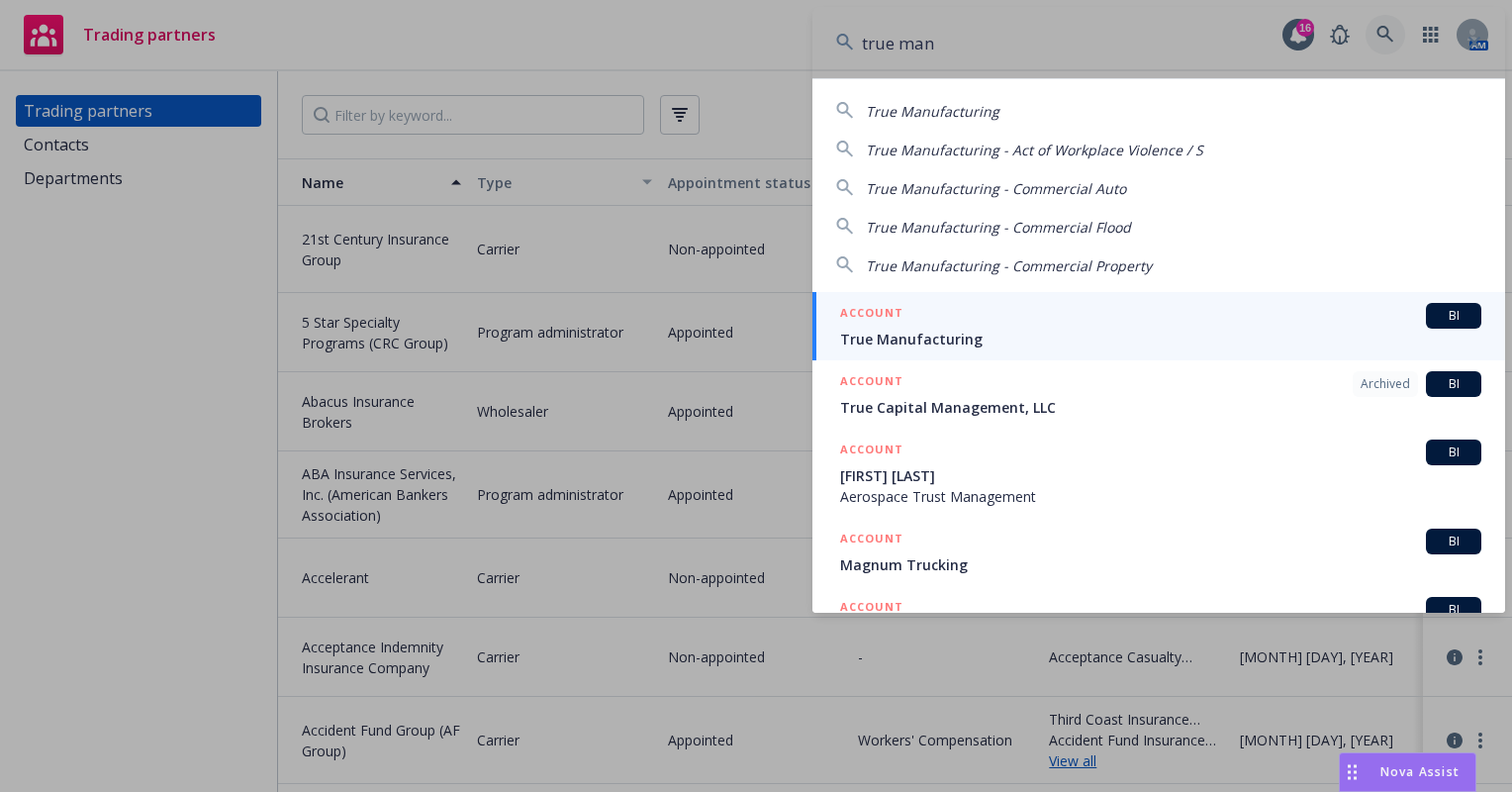 type on "true man" 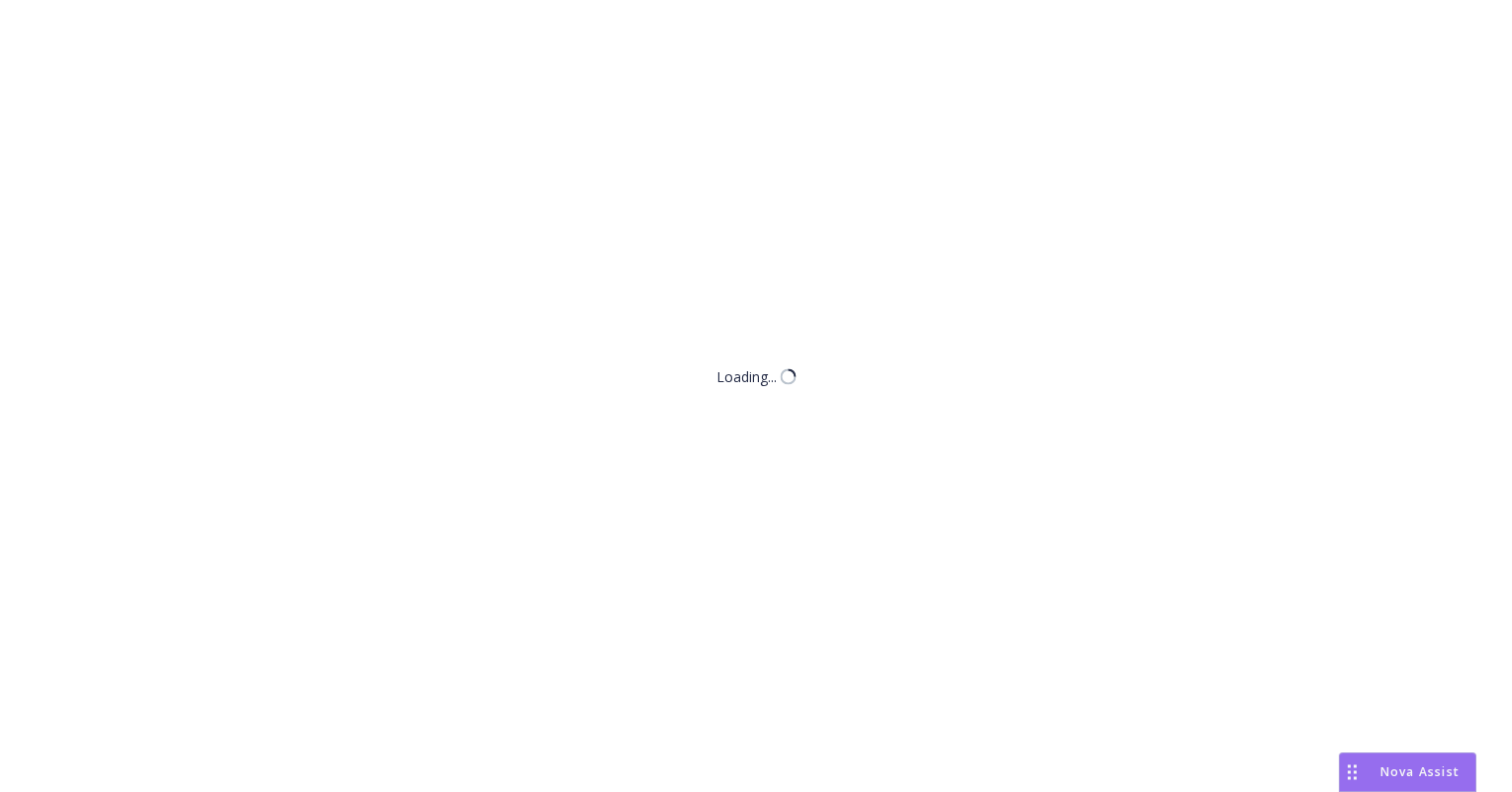 scroll, scrollTop: 0, scrollLeft: 0, axis: both 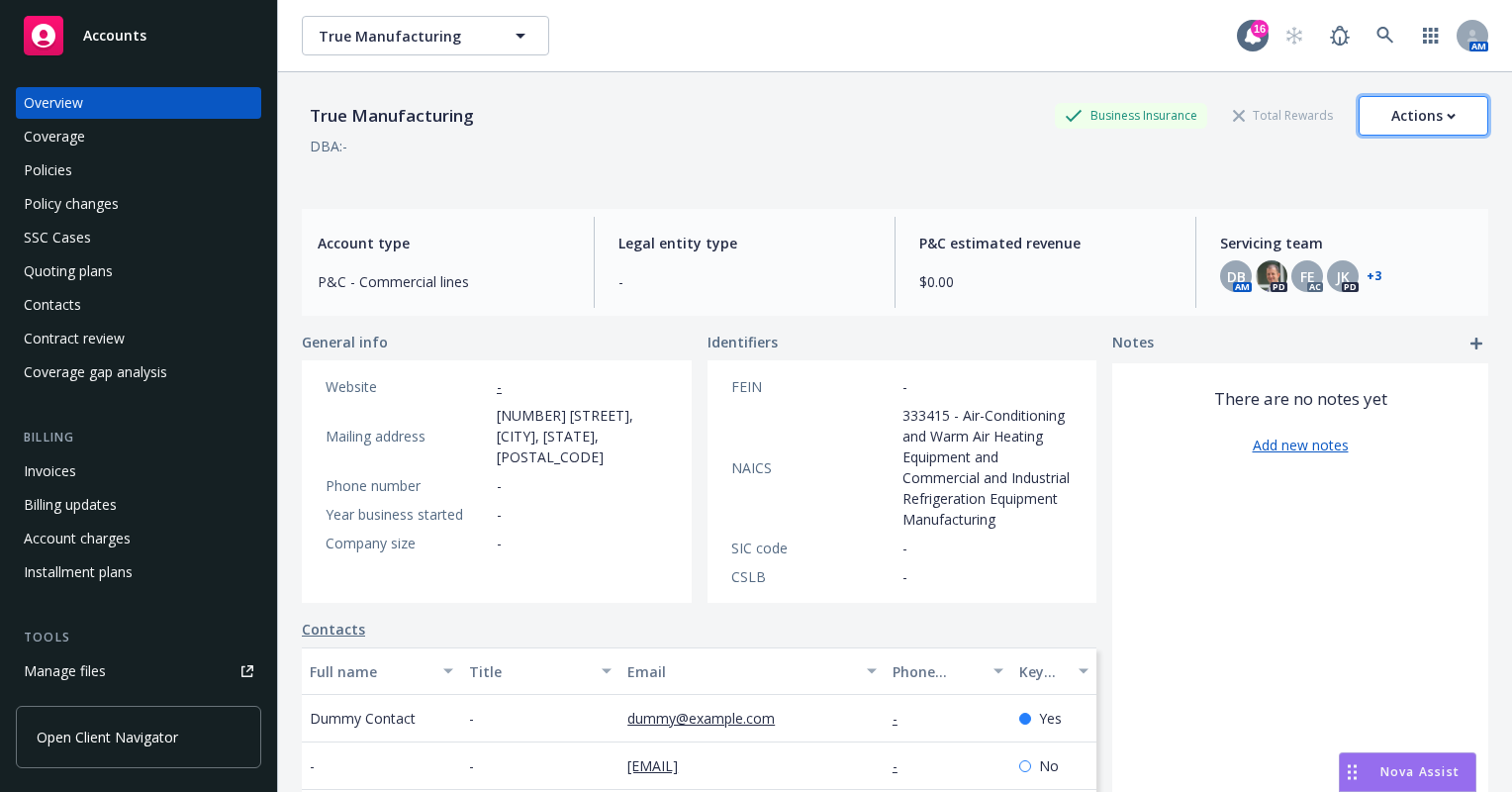 click on "Actions" at bounding box center (1423, 116) 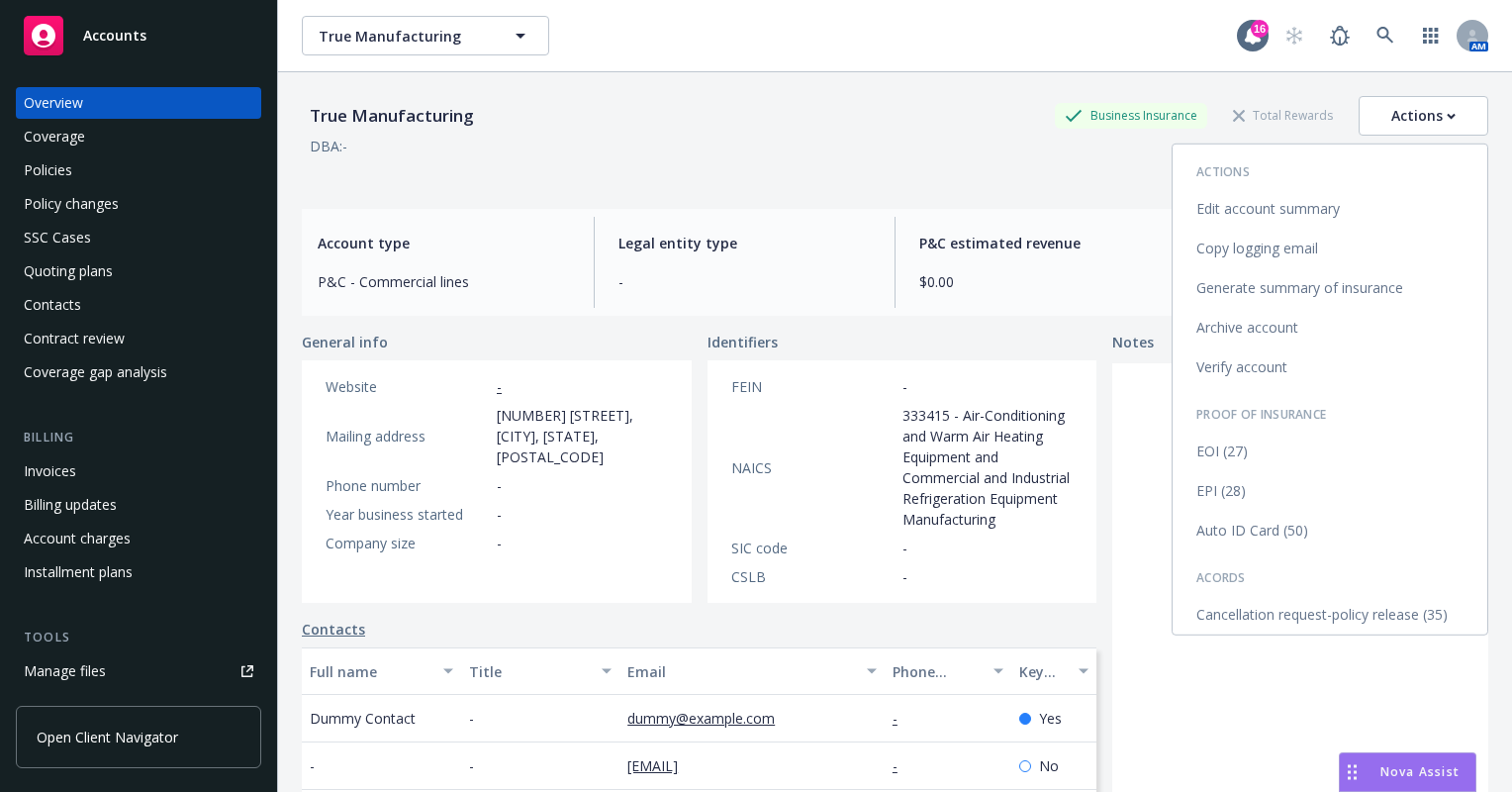 click on "Edit account summary" at bounding box center [1330, 209] 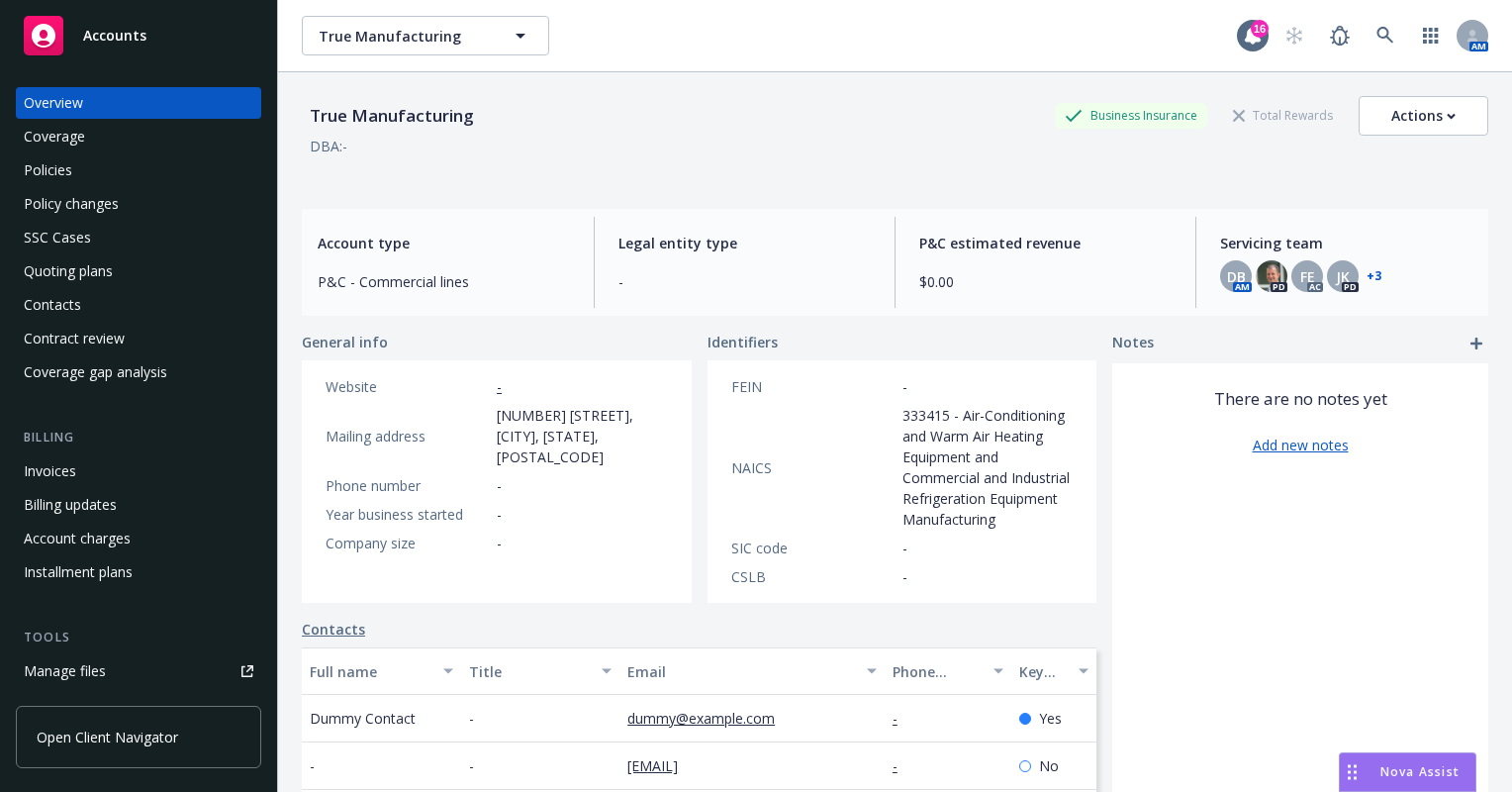 select on "US" 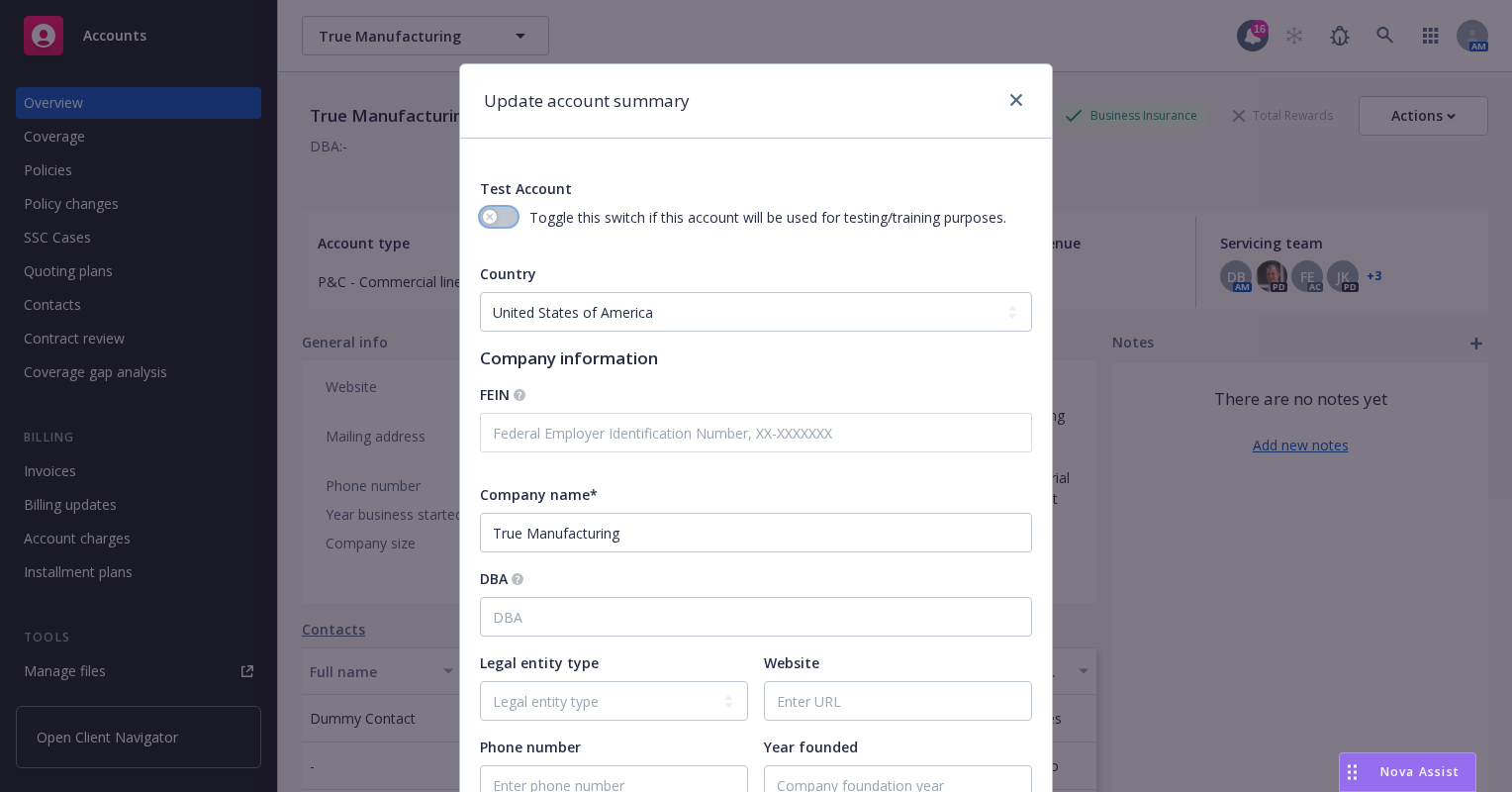 click 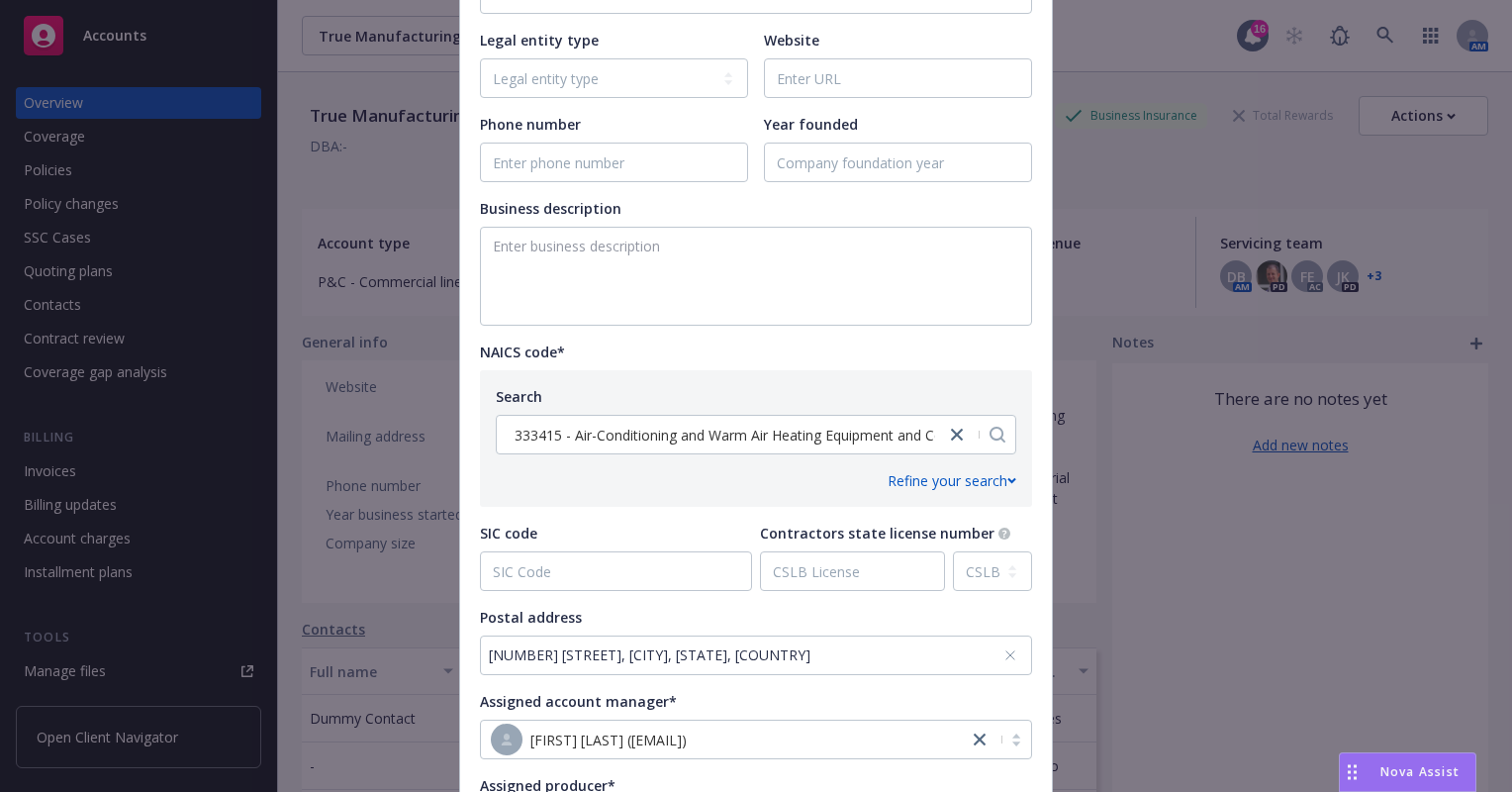 scroll, scrollTop: 845, scrollLeft: 0, axis: vertical 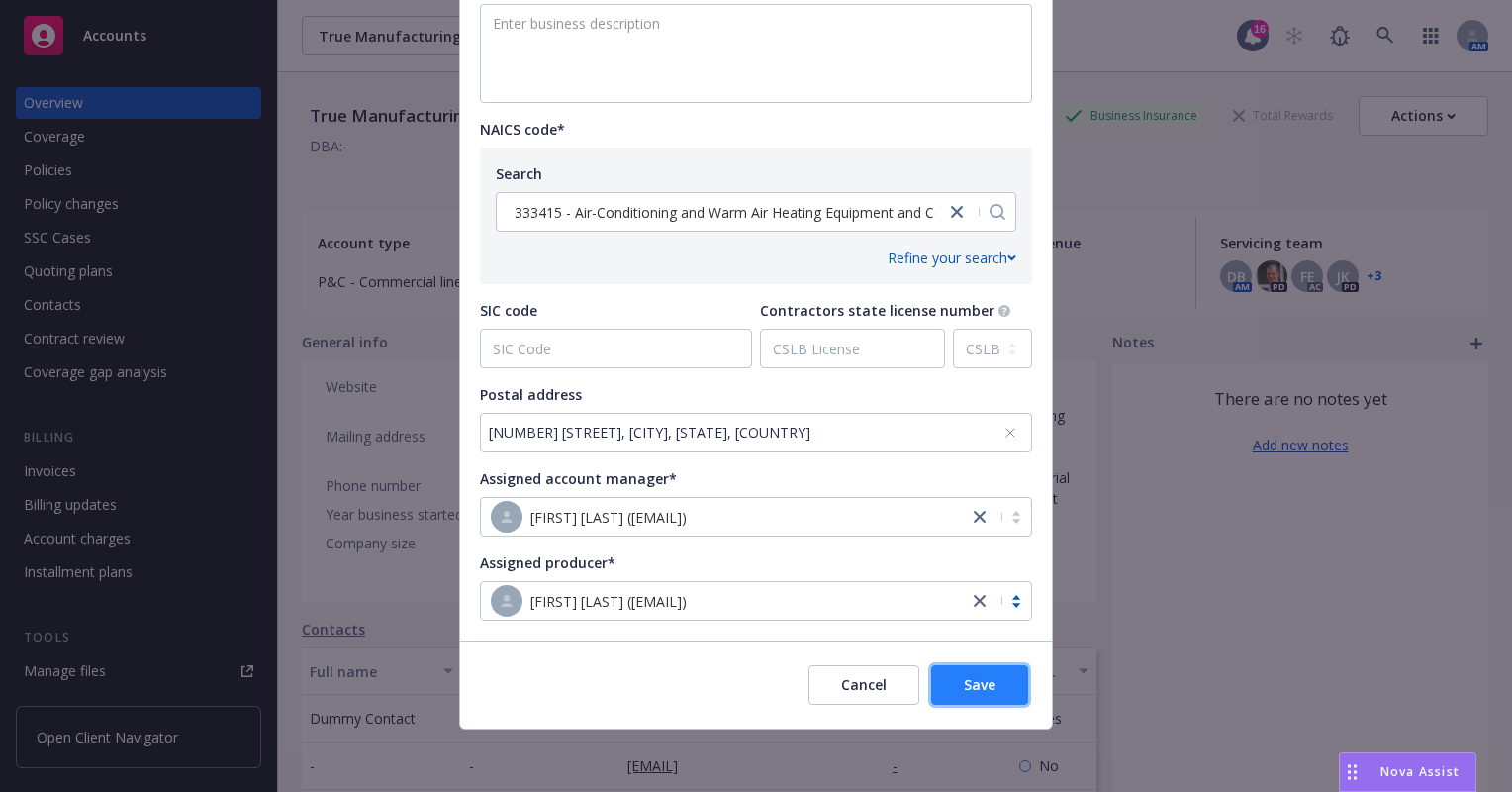 click on "Save" at bounding box center (980, 684) 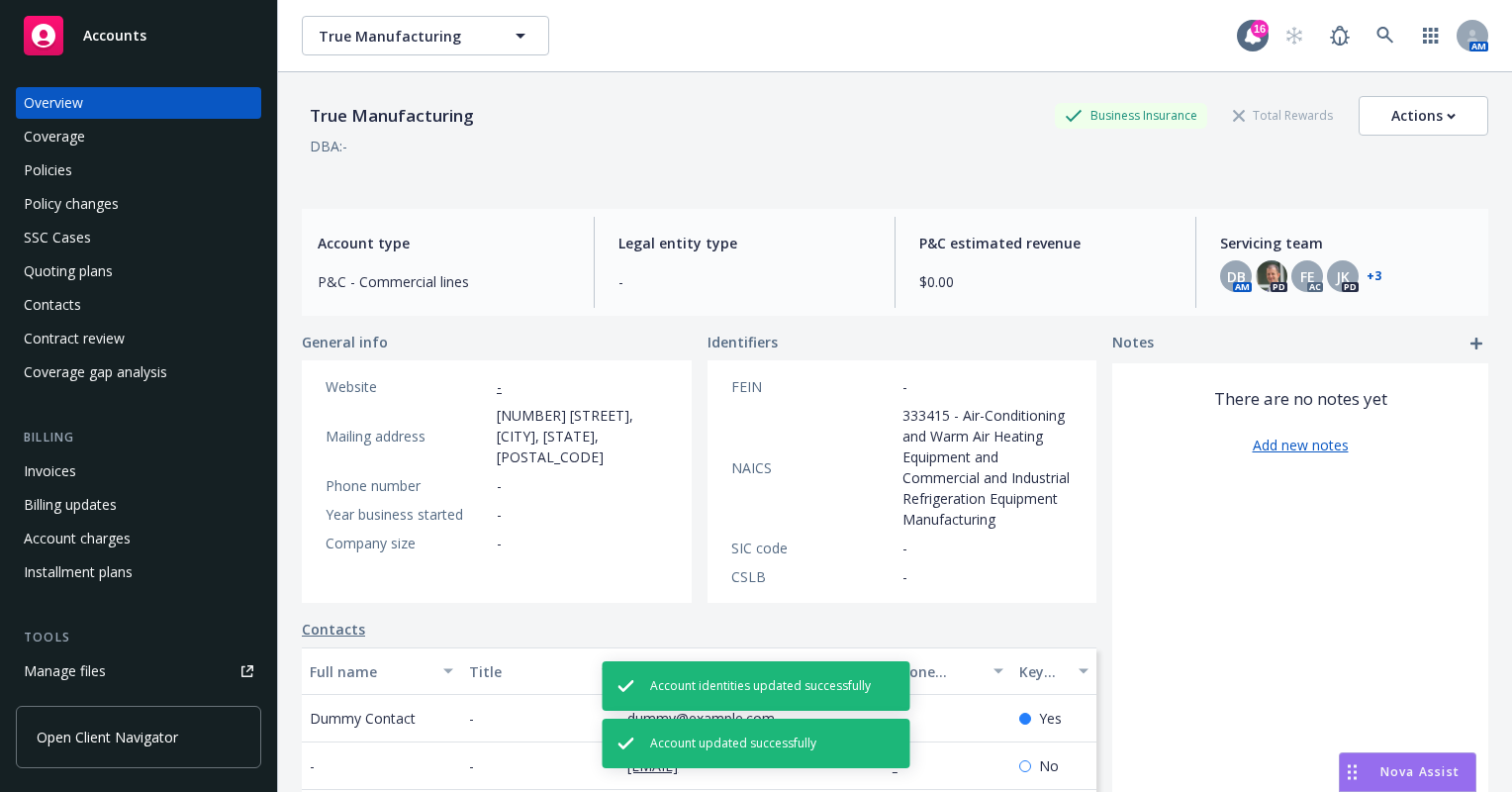 click on "True Manufacturing   Business Insurance   Total Rewards Actions DBA:  - Account type P&C - Commercial lines Legal entity type - P&C estimated revenue $0.00 Servicing team DB AM PD FE AC JK PD + 3 General info Website - Mailing address 2001 E Terra Ln, O'Fallon, MO, 63366 Phone number - Year business started - Company size - Identifiers FEIN - NAICS 333415 - Air-Conditioning and Warm Air Heating Equipment and Commercial and Industrial Refrigeration Equipment Manufacturing SIC code - CSLB - Contacts Full name Title Email Phone number Key contact Dummy Contact - dummy@example.com - Yes - - kjames@truemfg.com - No - - bpitzer@truemfg.com - No - - mfeuer@truemfg.com - No Kacie McAllister - kmcallister@truemfg.com 8003256152 No Named insureds There are no named insured yet Add named insured Affiliated accounts There are no affiliated accounts yet Add affiliated account Notes There are no notes yet Add new notes" at bounding box center (895, 456) 